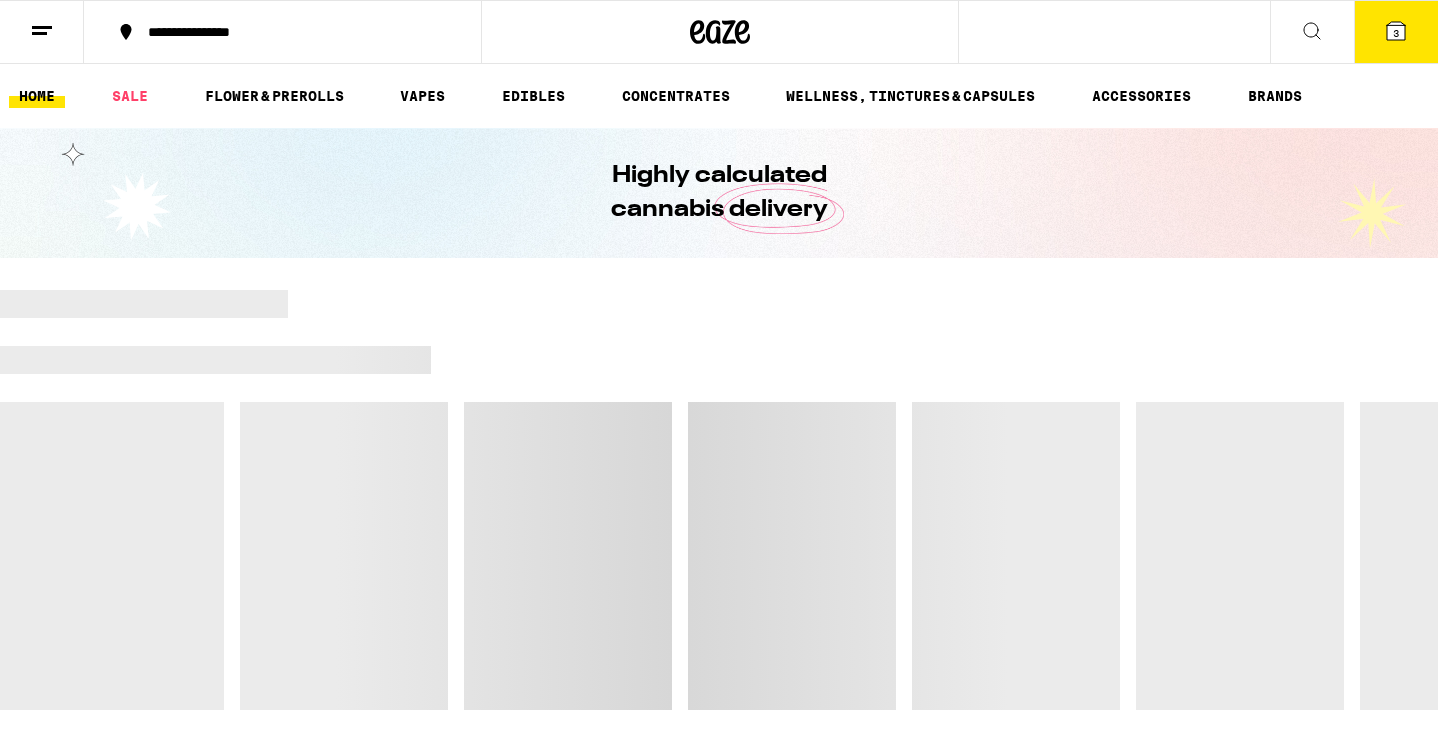 scroll, scrollTop: 0, scrollLeft: 0, axis: both 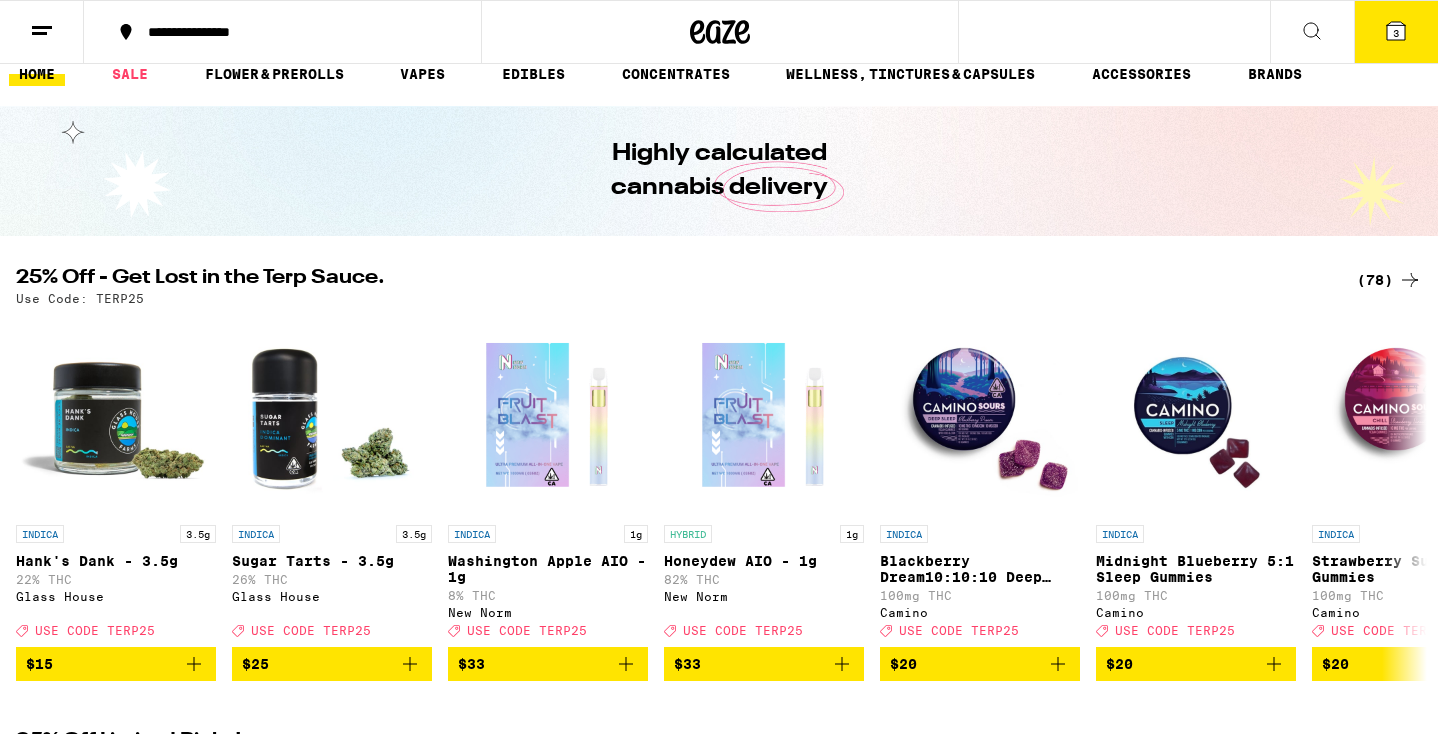 click at bounding box center [1396, 31] 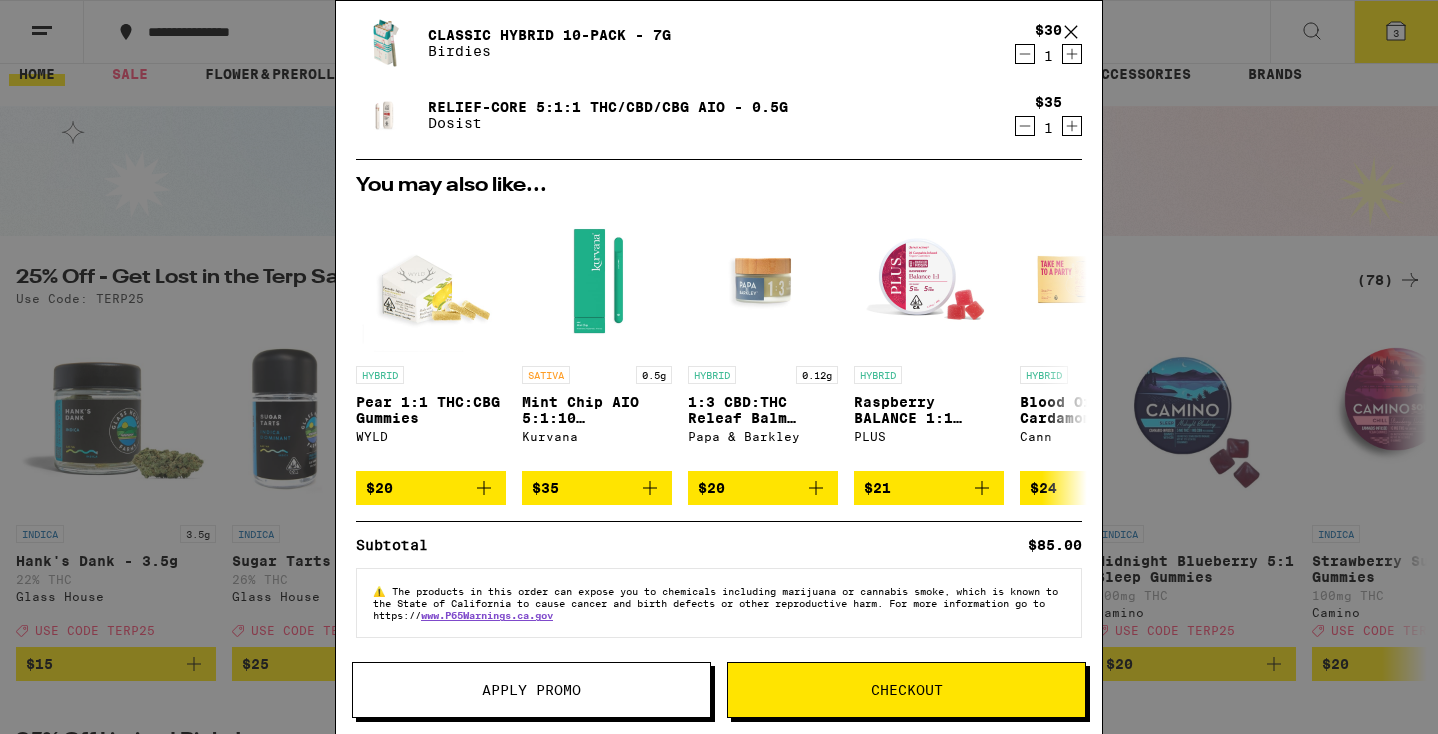 scroll, scrollTop: 0, scrollLeft: 0, axis: both 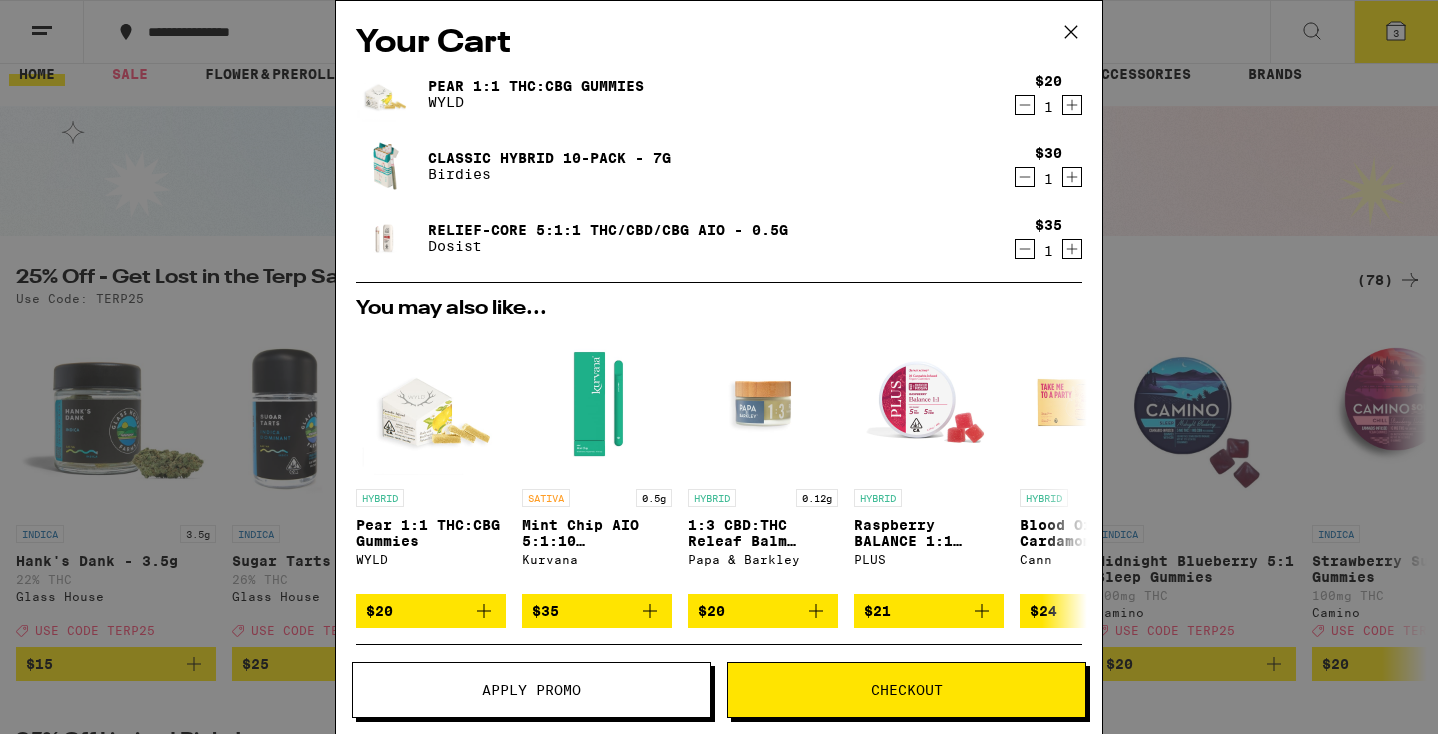 click at bounding box center [1071, 32] 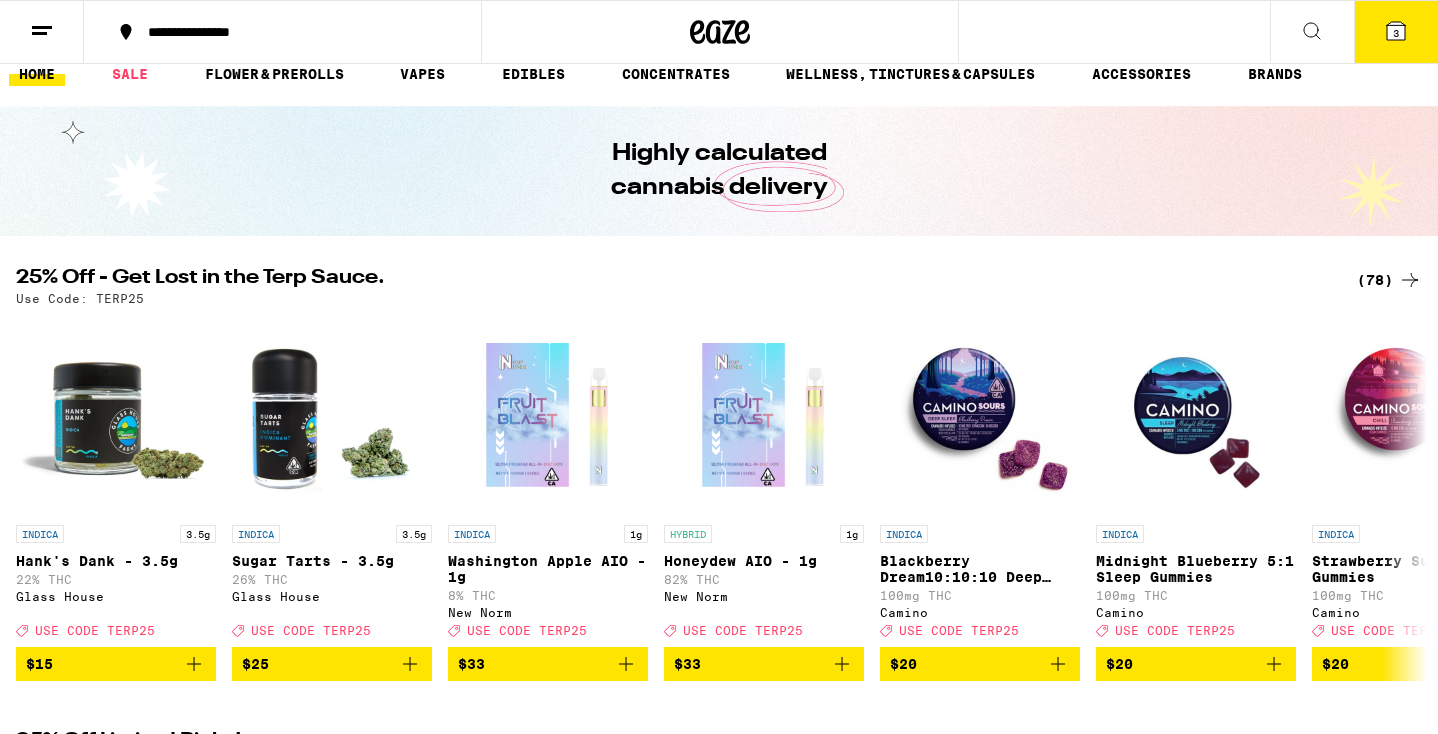 scroll, scrollTop: 0, scrollLeft: 0, axis: both 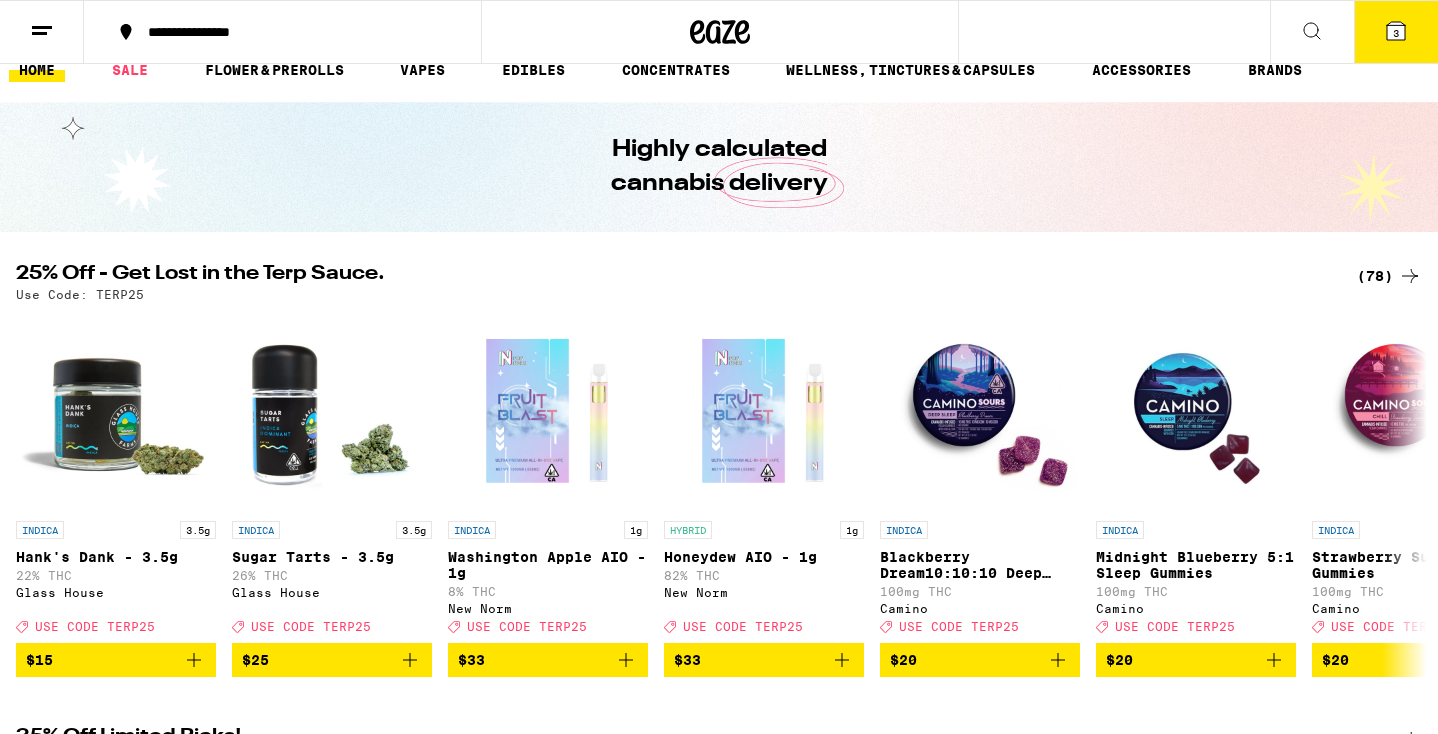 click on "(78)" at bounding box center (1389, 276) 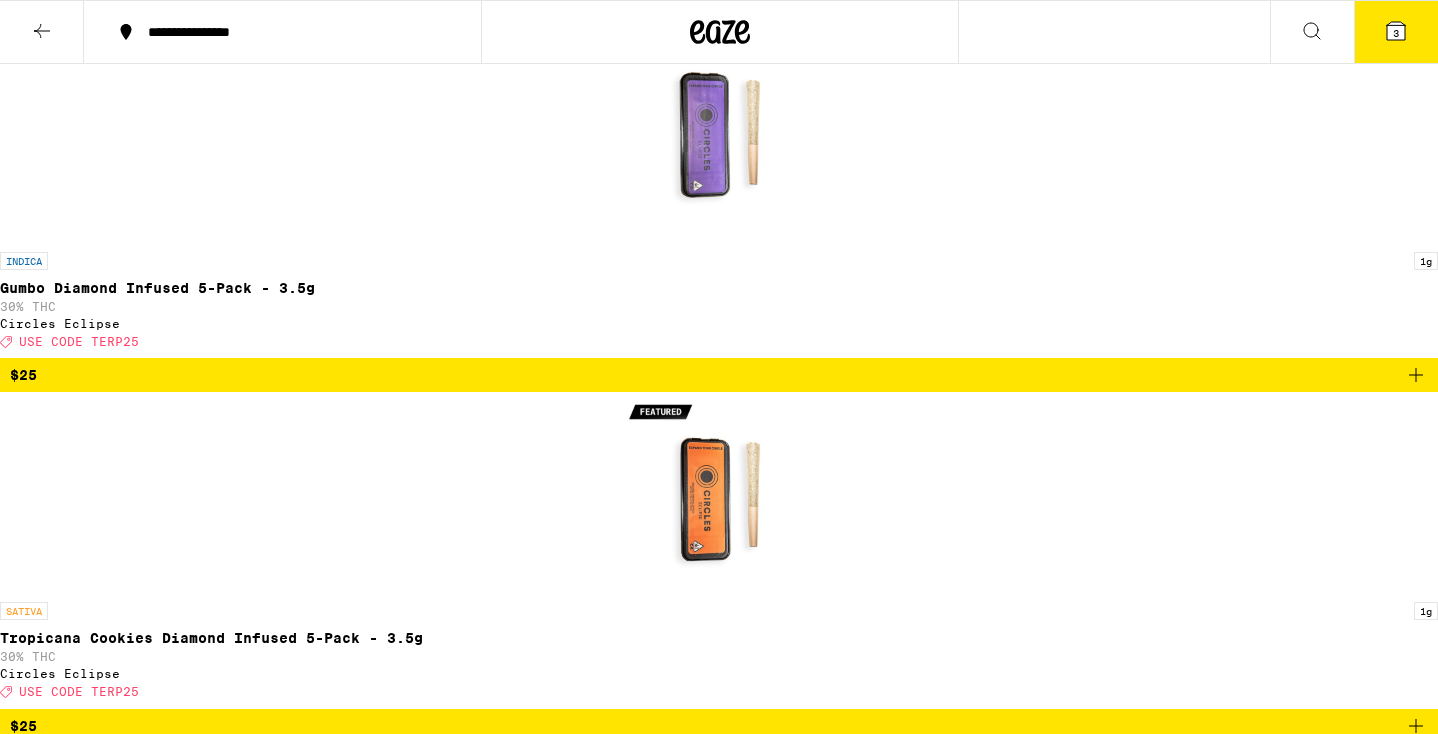 scroll, scrollTop: 8014, scrollLeft: 0, axis: vertical 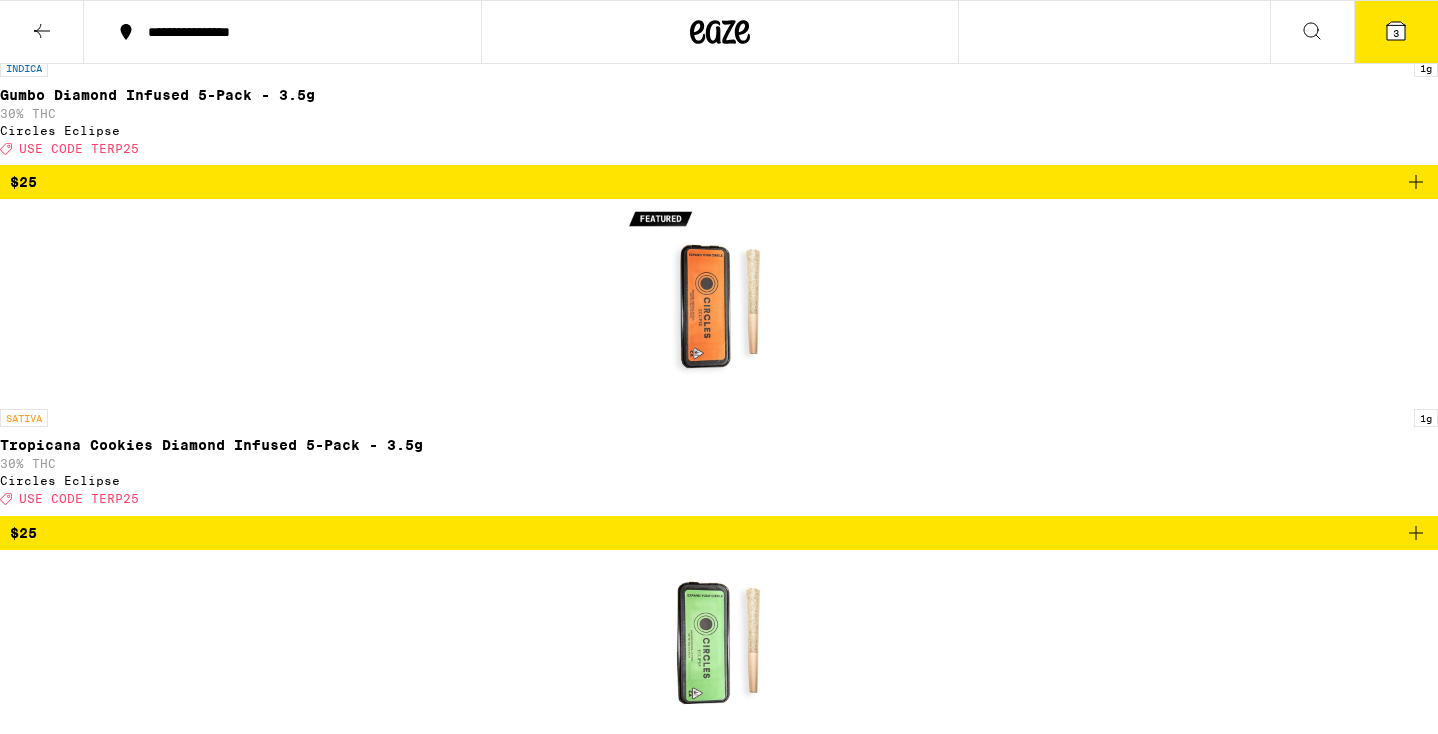 click on "3" at bounding box center (1396, 32) 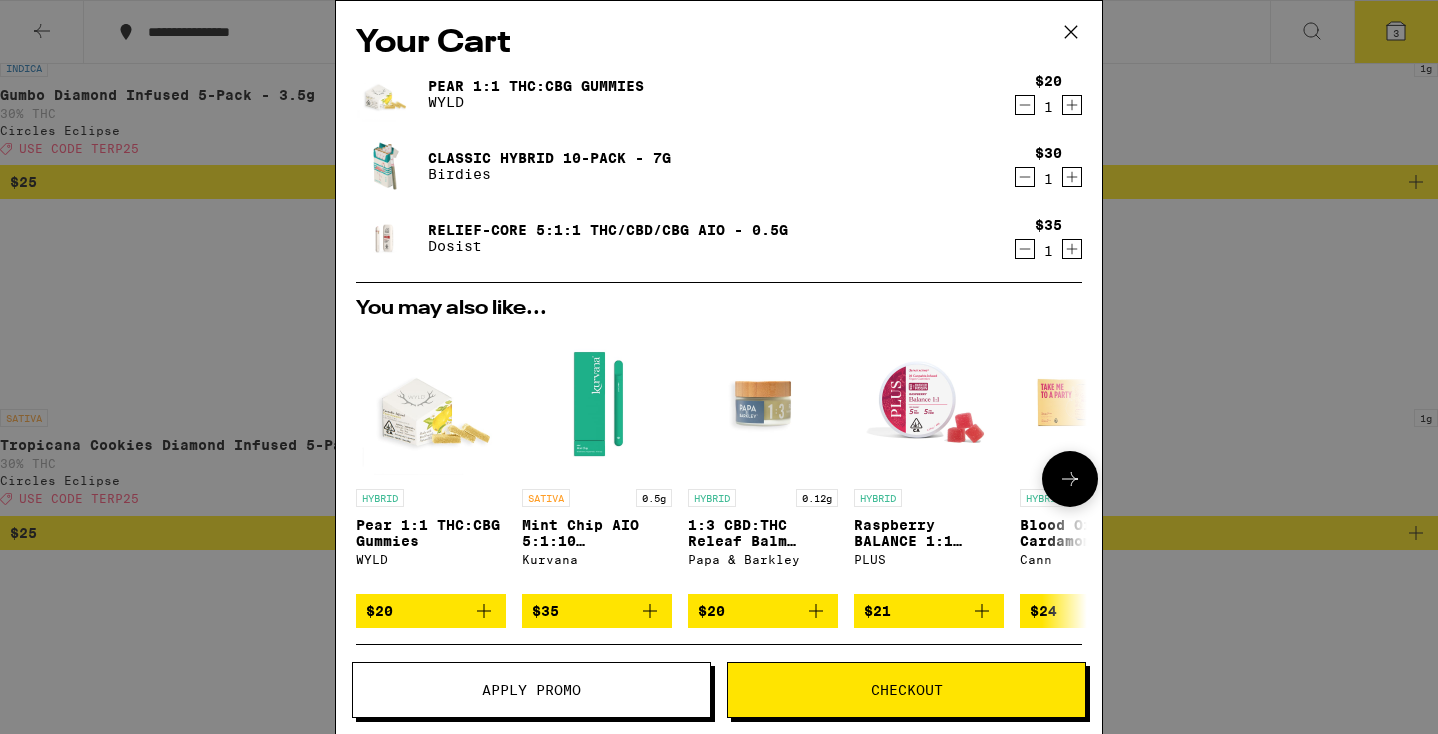 scroll, scrollTop: 137, scrollLeft: 0, axis: vertical 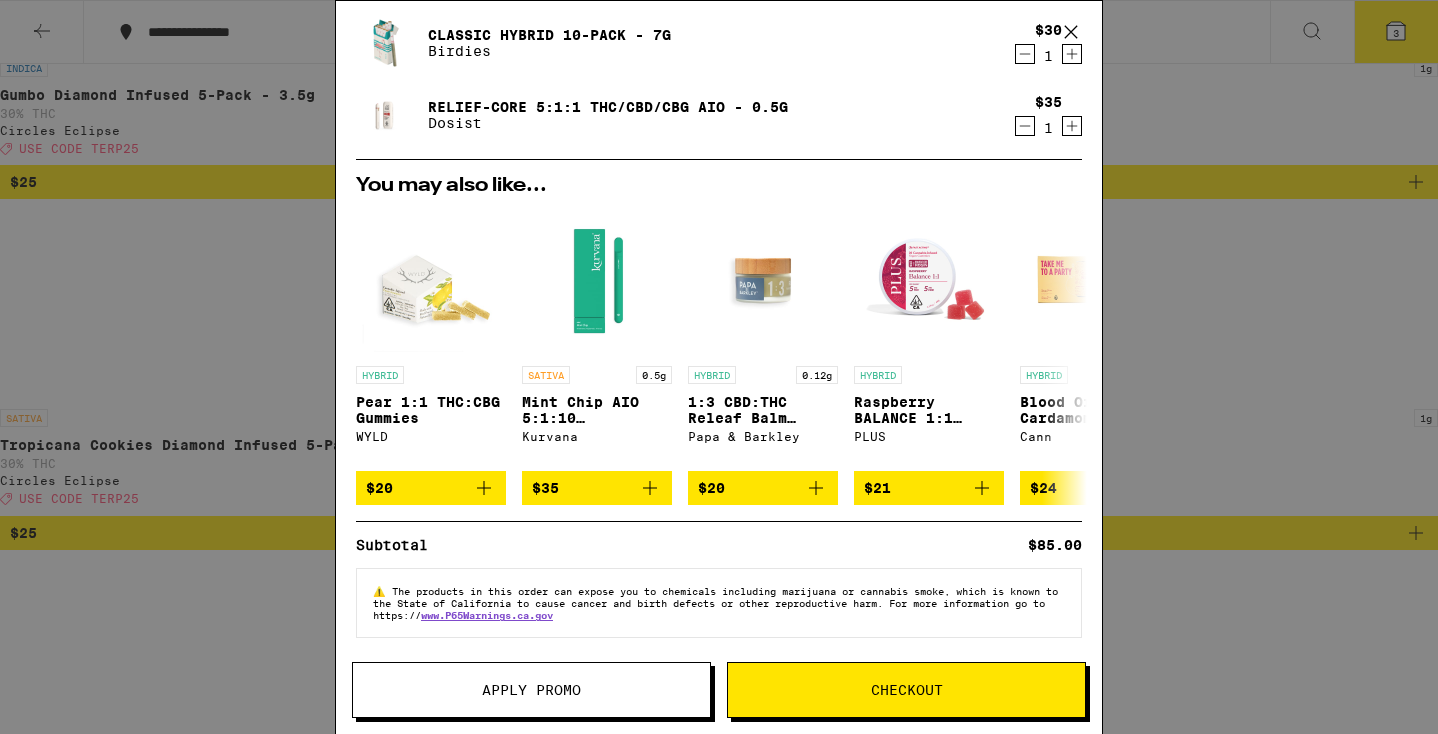 click on "Apply Promo" at bounding box center (531, 690) 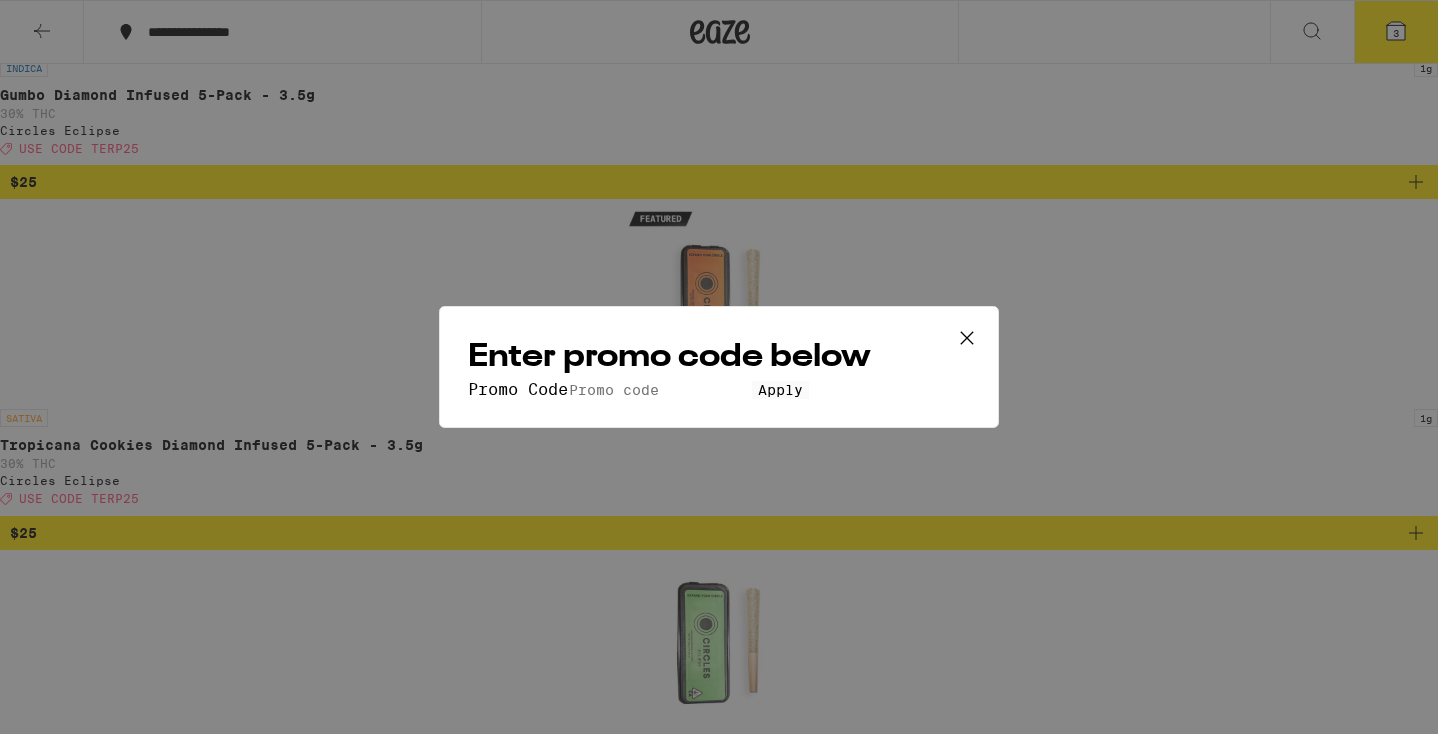 click on "Promo Code" at bounding box center (660, 390) 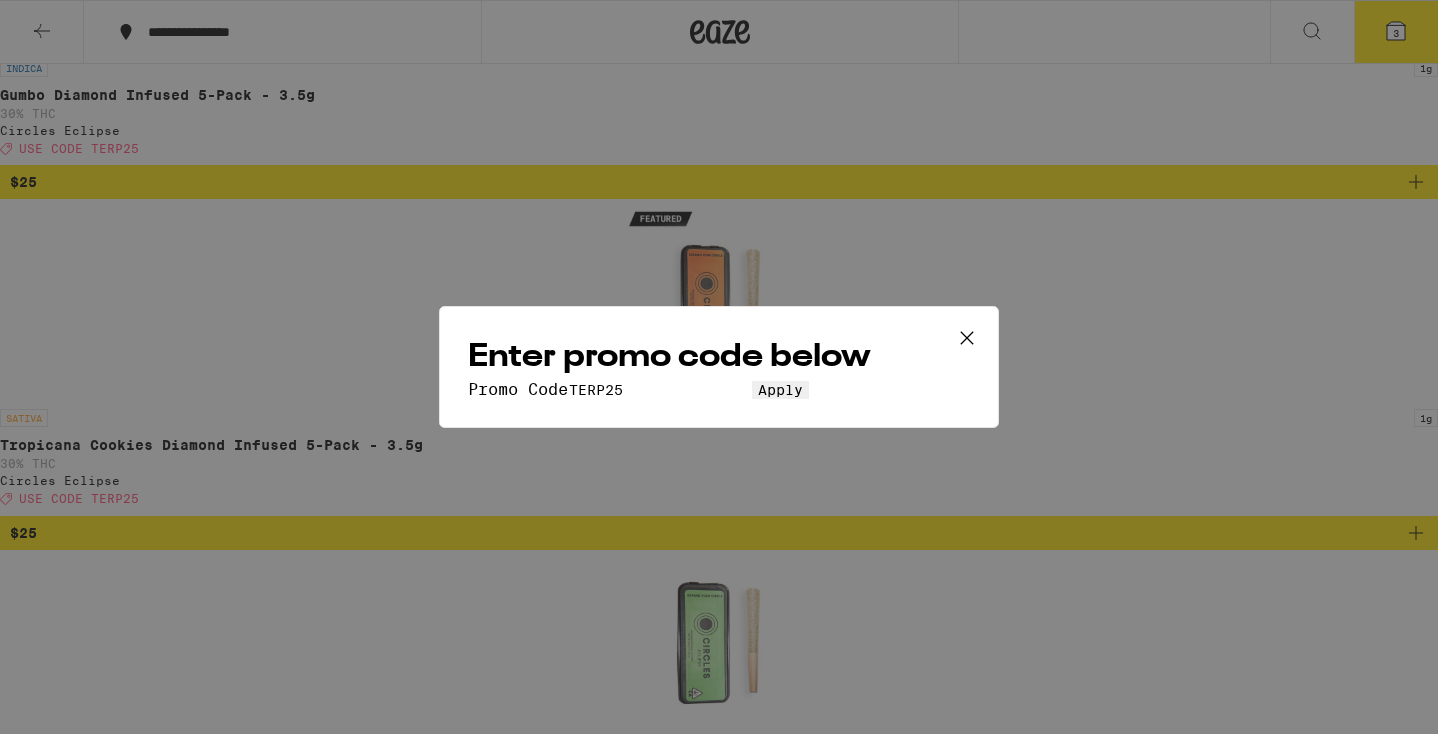type on "TERP25" 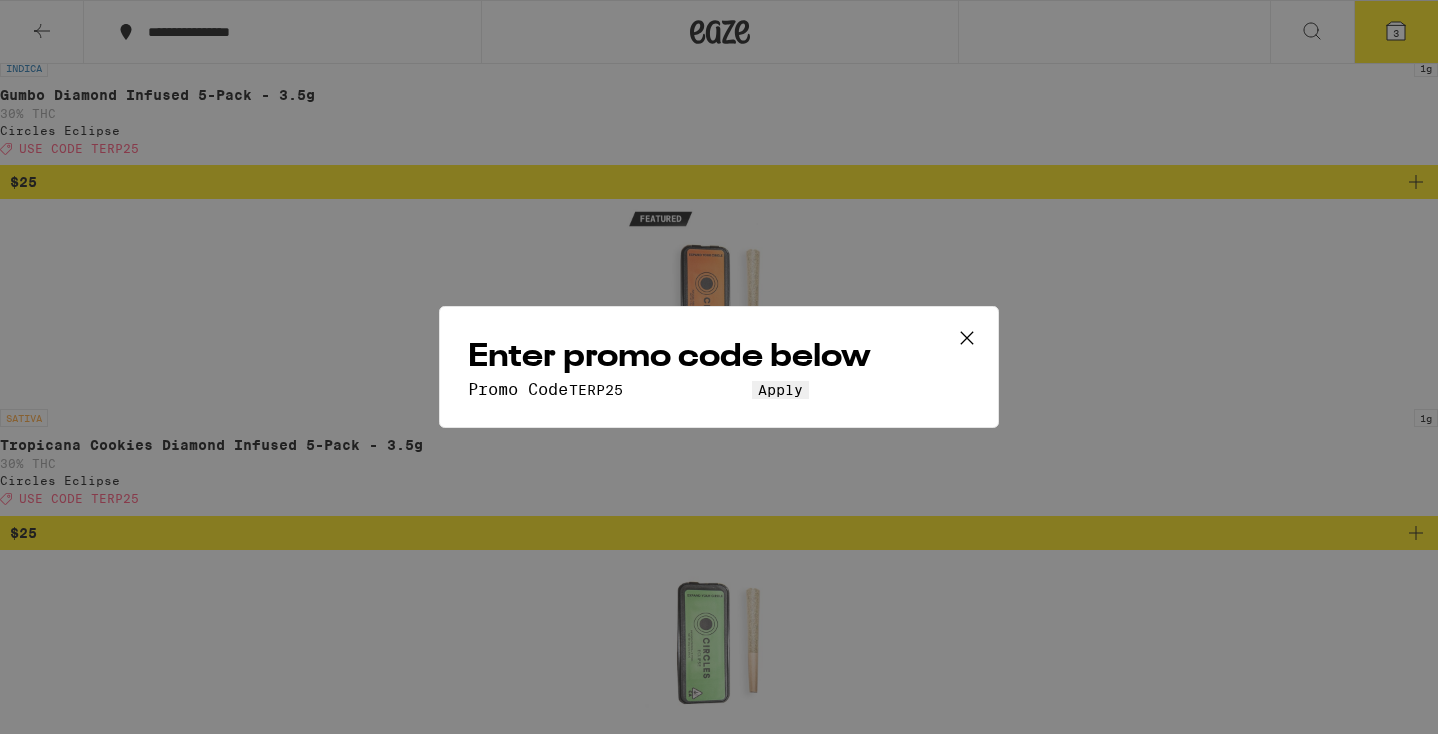 click on "Apply" at bounding box center [780, 390] 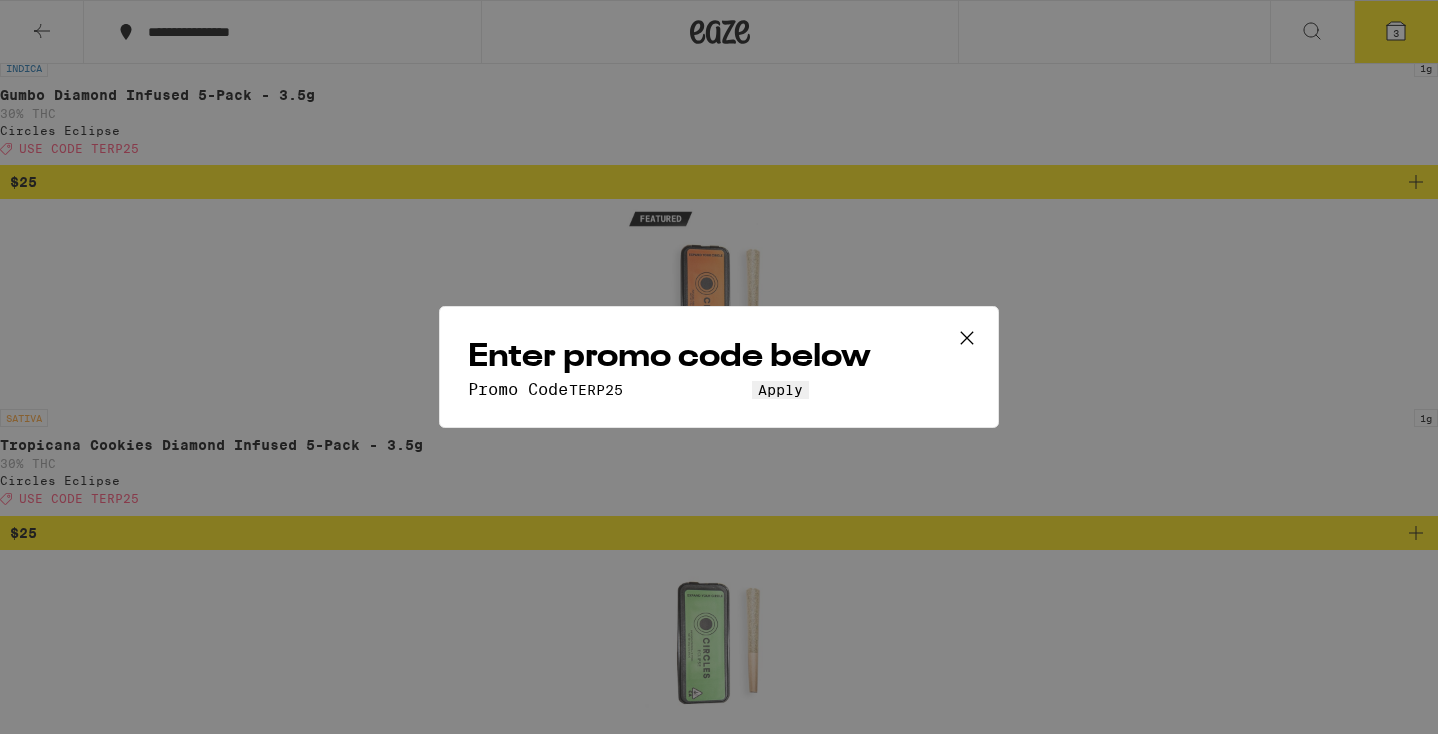 click at bounding box center (967, 338) 